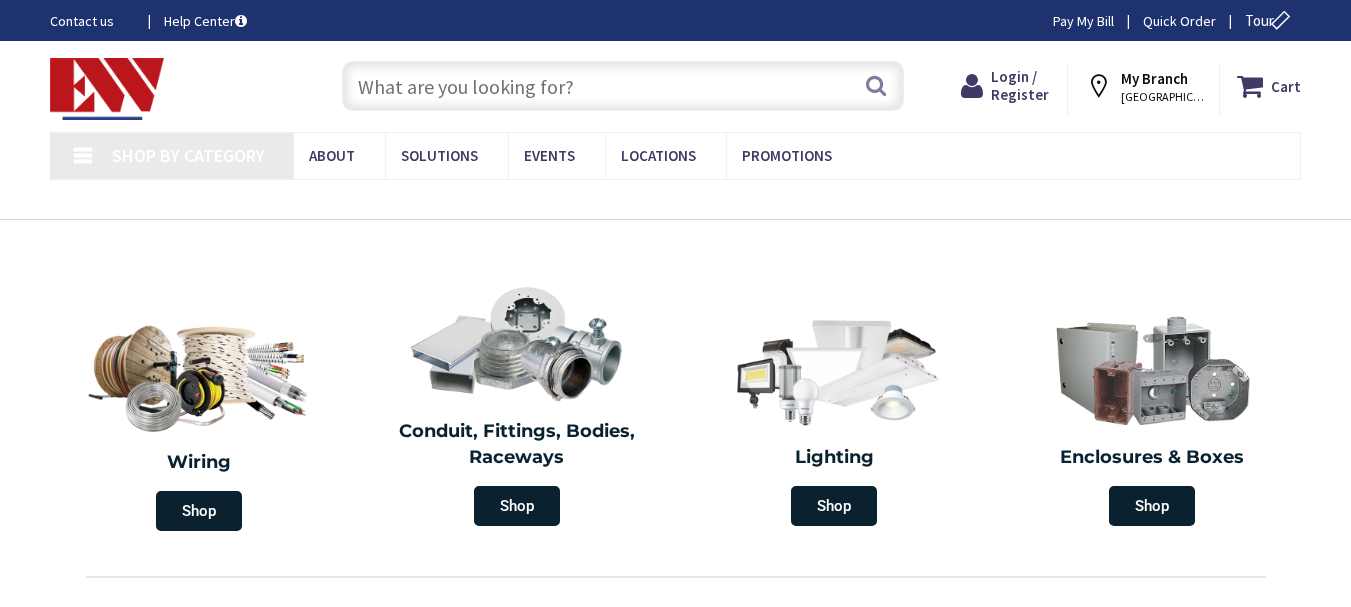 scroll, scrollTop: 0, scrollLeft: 0, axis: both 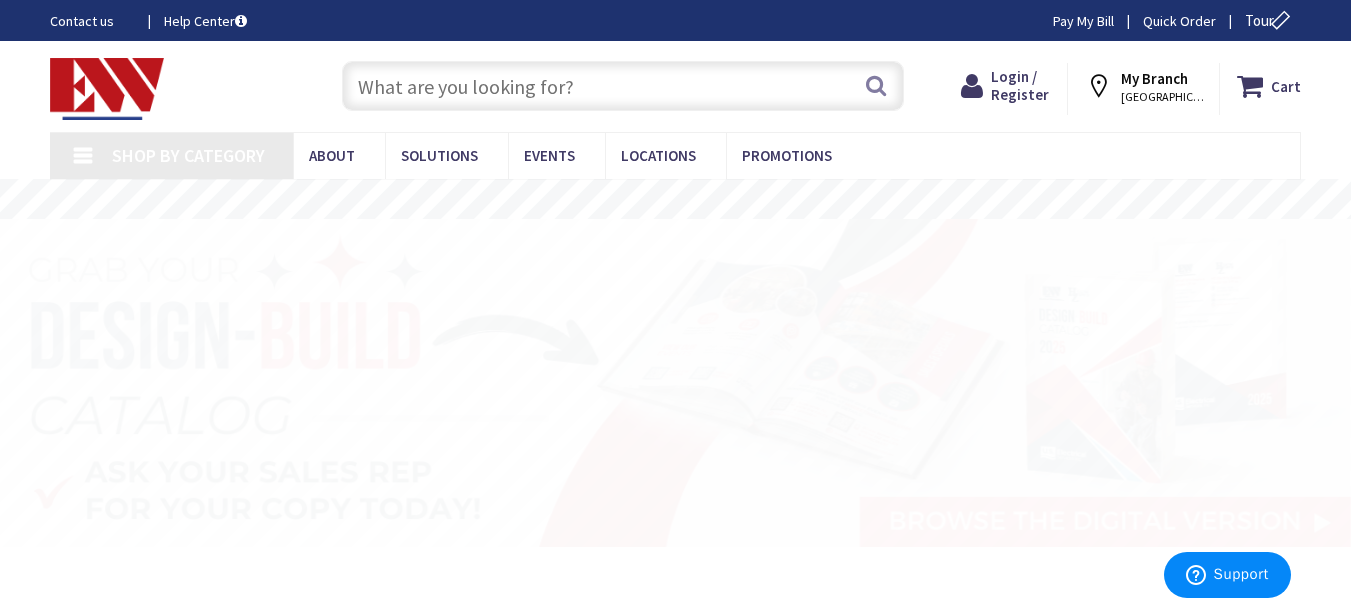 click on "[GEOGRAPHIC_DATA], [GEOGRAPHIC_DATA]" at bounding box center (1163, 97) 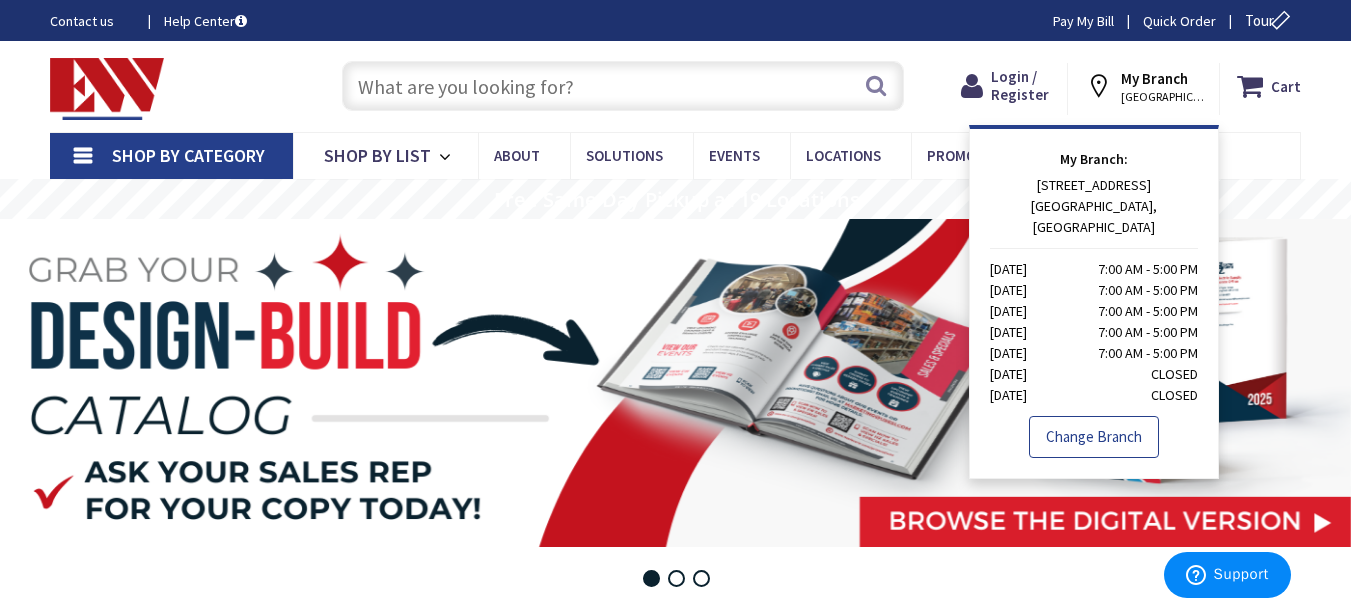 click on "Change Branch" at bounding box center [1094, 437] 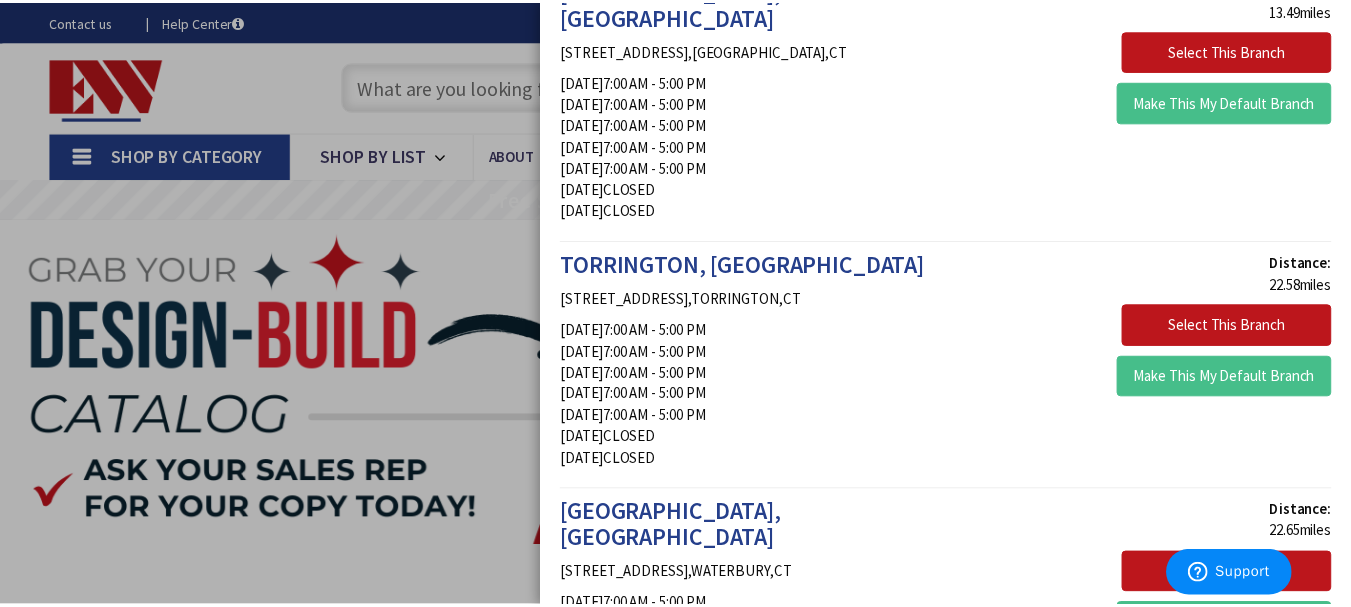 scroll, scrollTop: 2200, scrollLeft: 0, axis: vertical 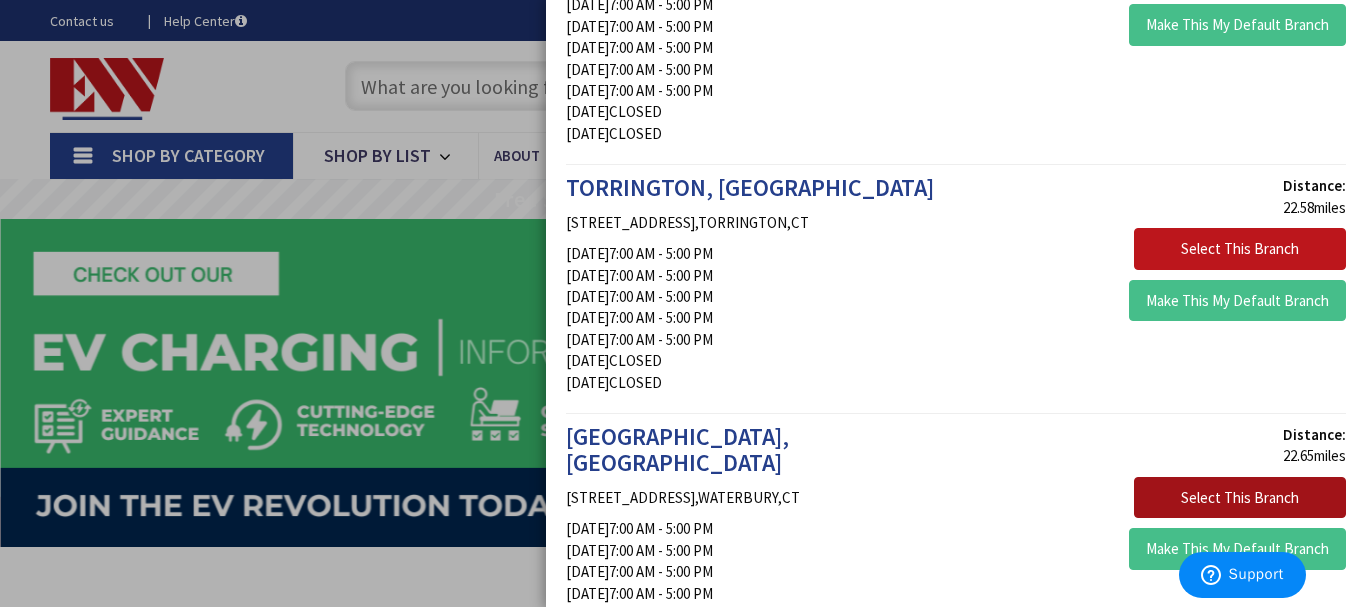 click on "Select This Branch" at bounding box center [1240, 498] 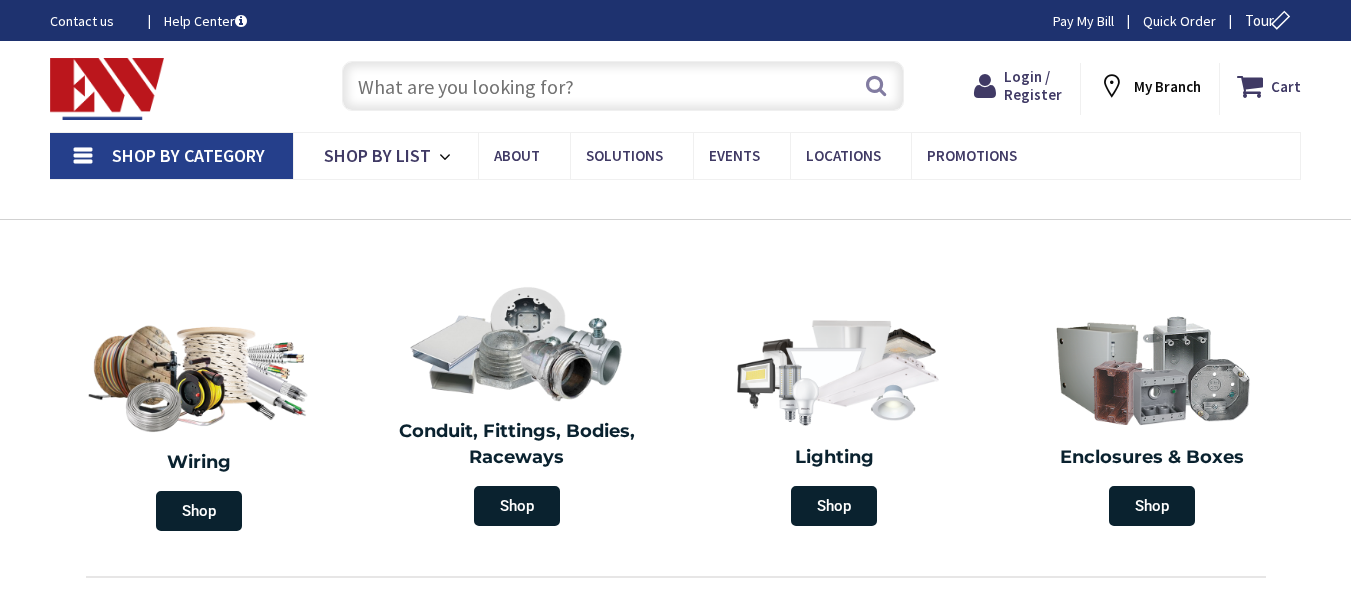 scroll, scrollTop: 0, scrollLeft: 0, axis: both 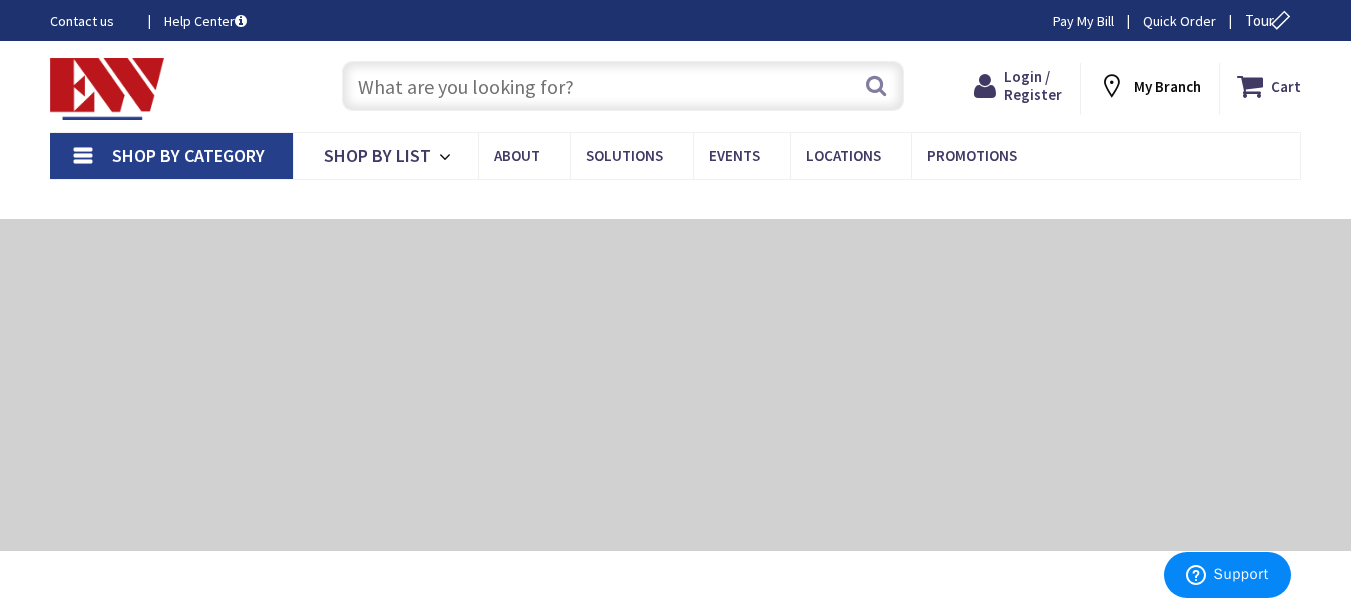click on "My Branch" at bounding box center [1167, 86] 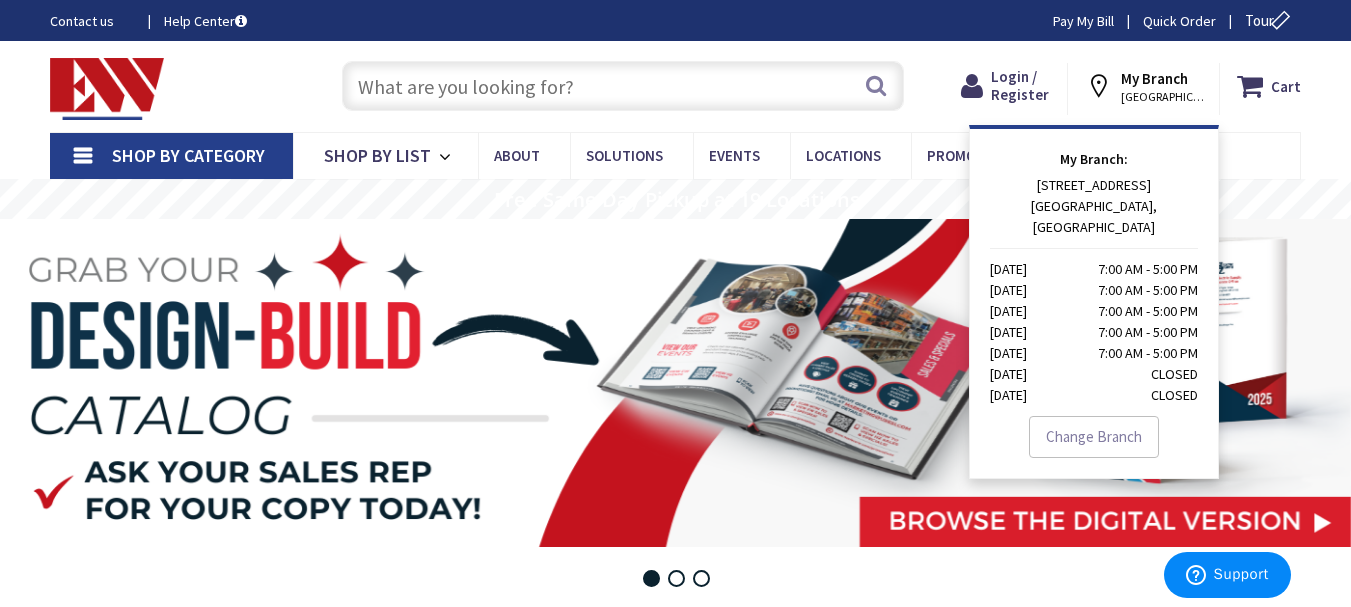 click at bounding box center [623, 86] 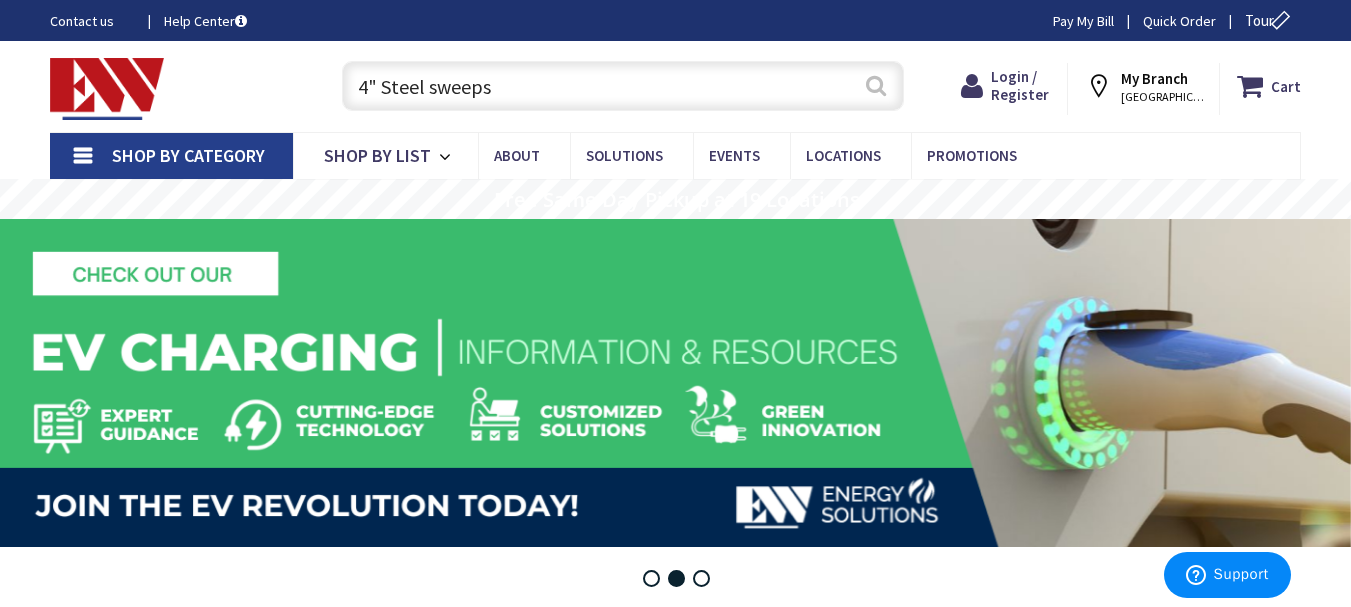 type on "4" Steel sweeps" 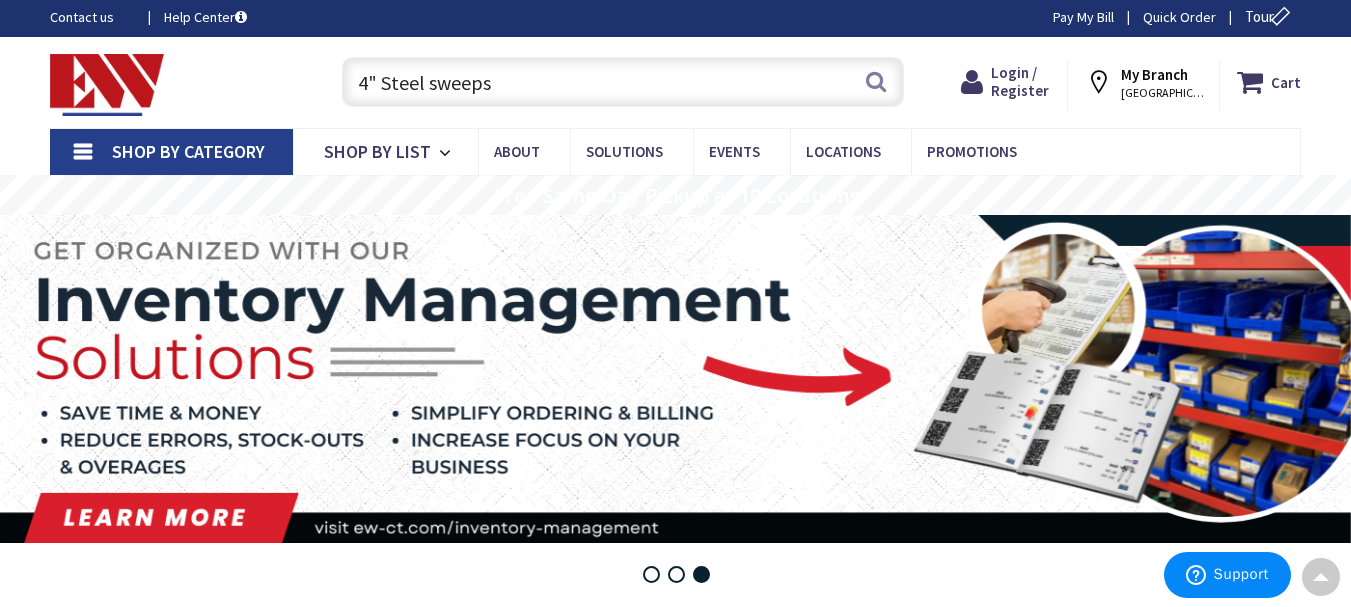scroll, scrollTop: 0, scrollLeft: 0, axis: both 